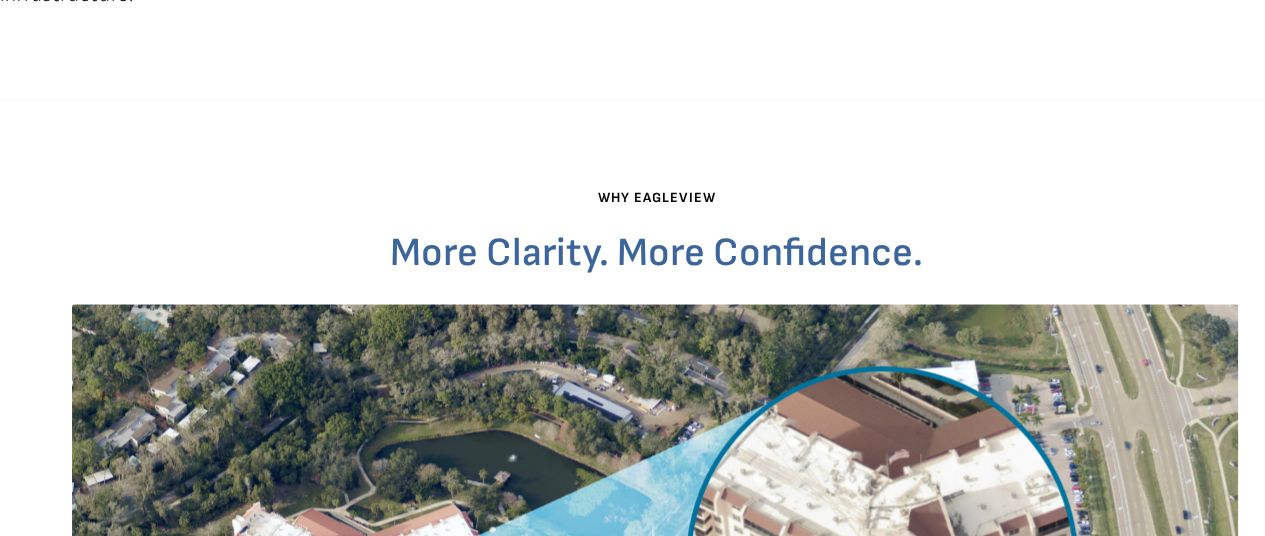 scroll, scrollTop: 0, scrollLeft: 0, axis: both 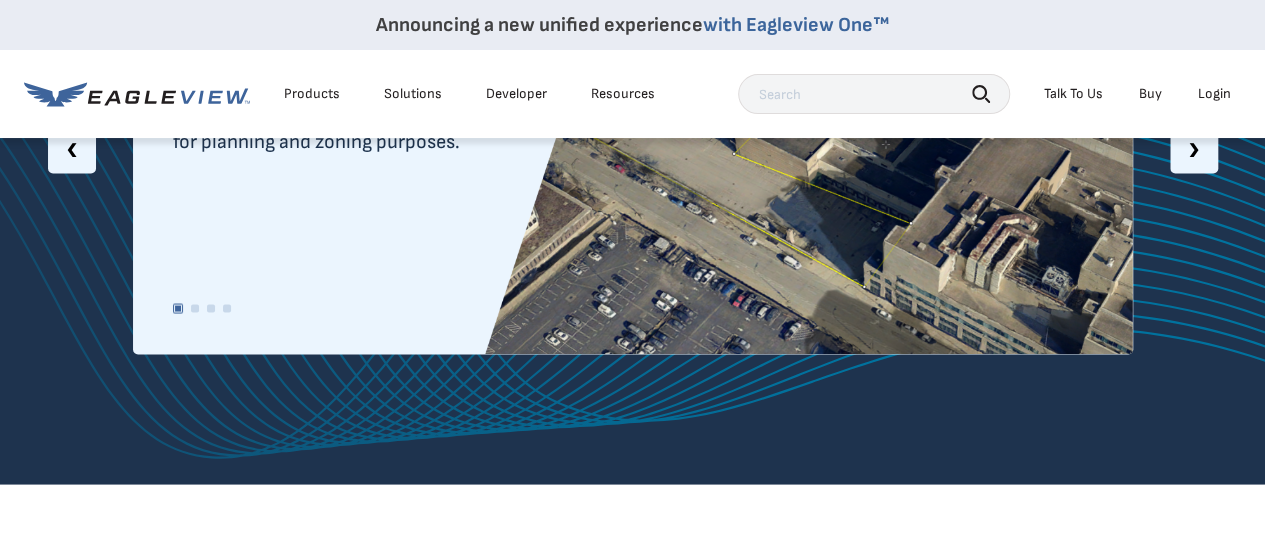 click on "EagleBot Online" at bounding box center (1011, 357) 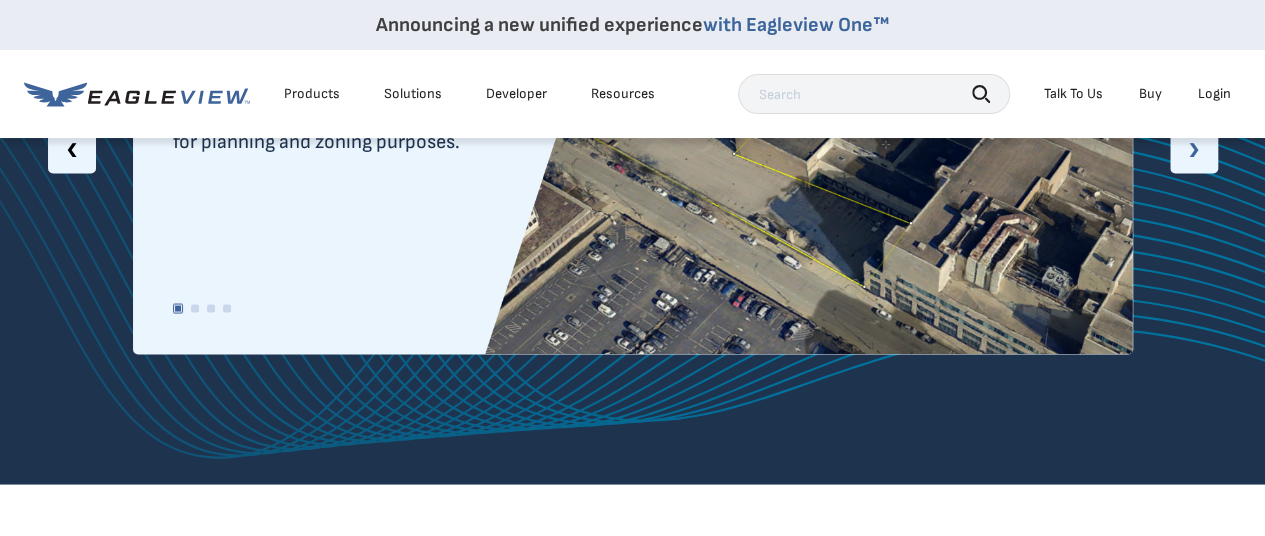 click on "❯" at bounding box center [1194, 149] 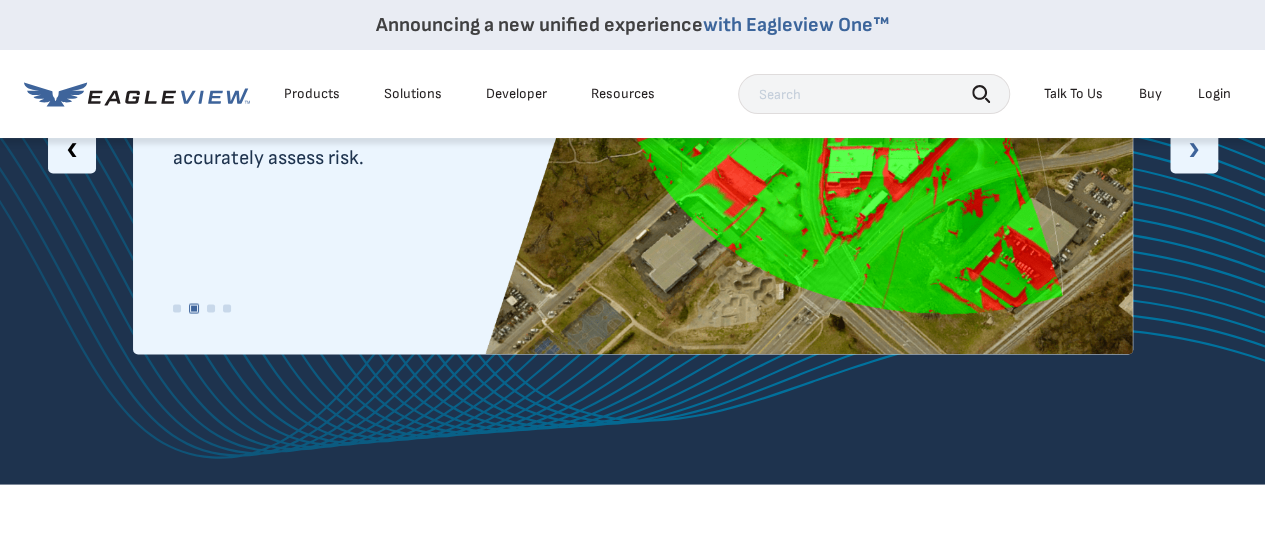 click on "❯" at bounding box center (1194, 149) 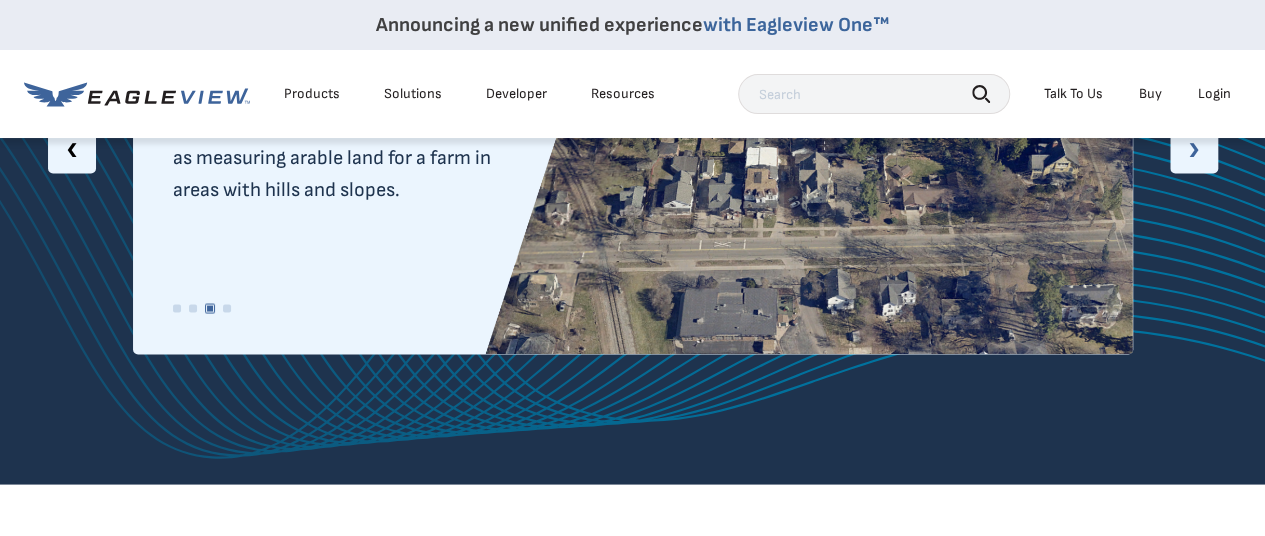 click on "❯" at bounding box center [1194, 149] 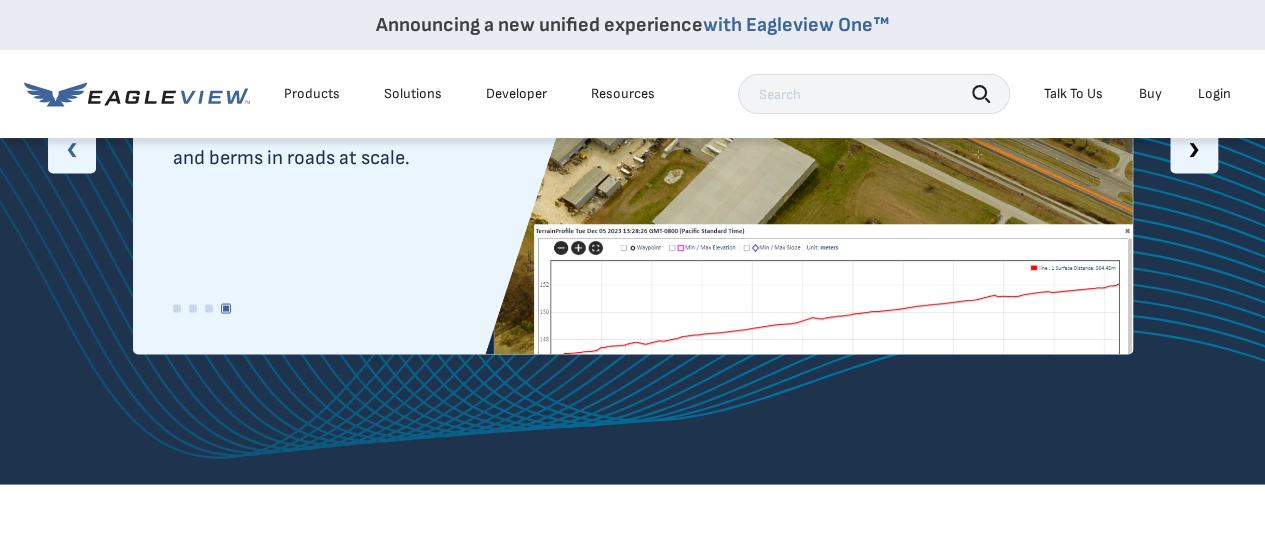 click on "❮" at bounding box center [72, 149] 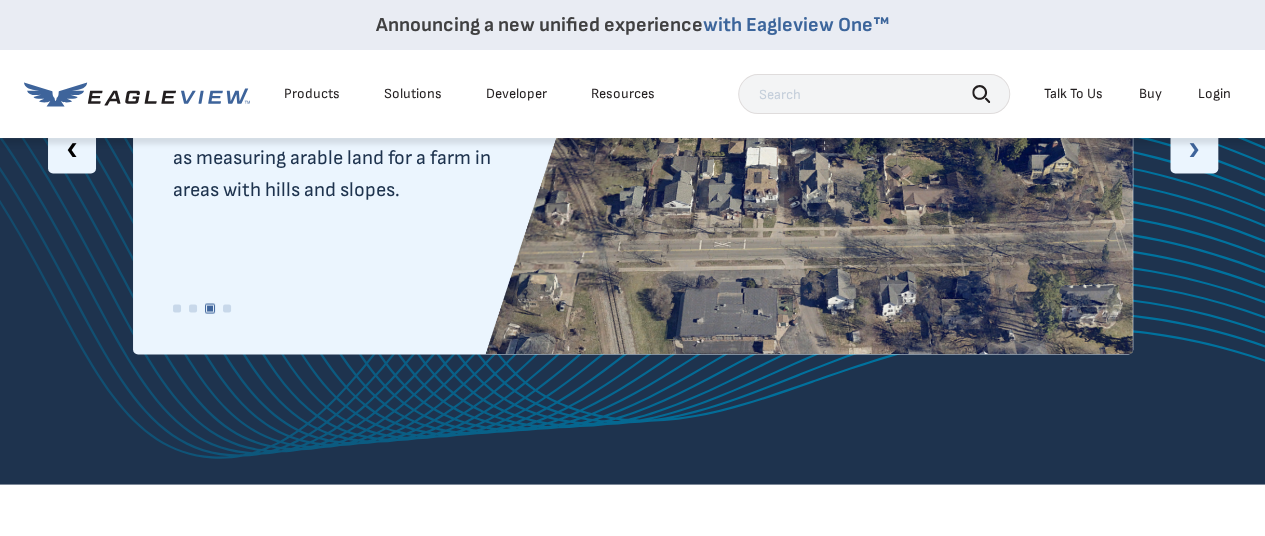 click on "❯" at bounding box center [1194, 149] 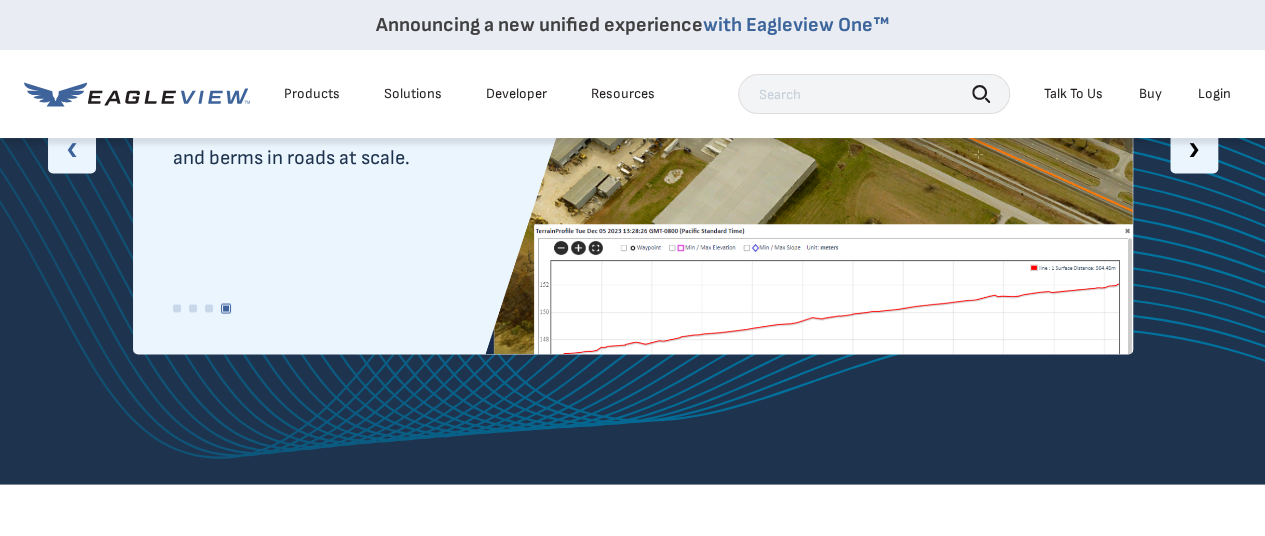 click on "❮" at bounding box center (72, 149) 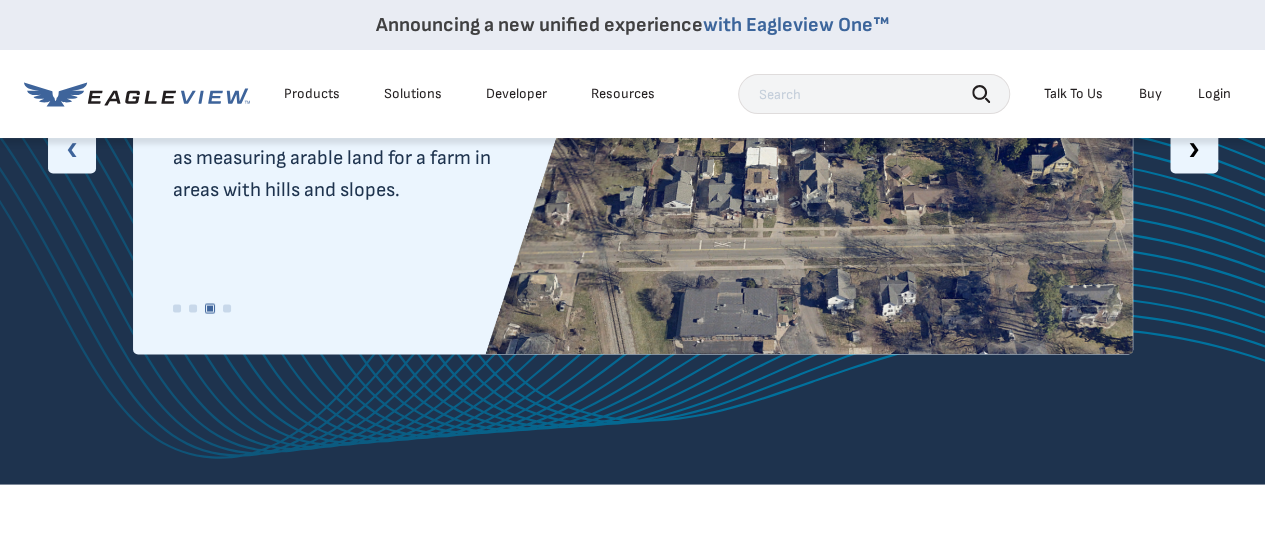 click on "❮" at bounding box center [72, 149] 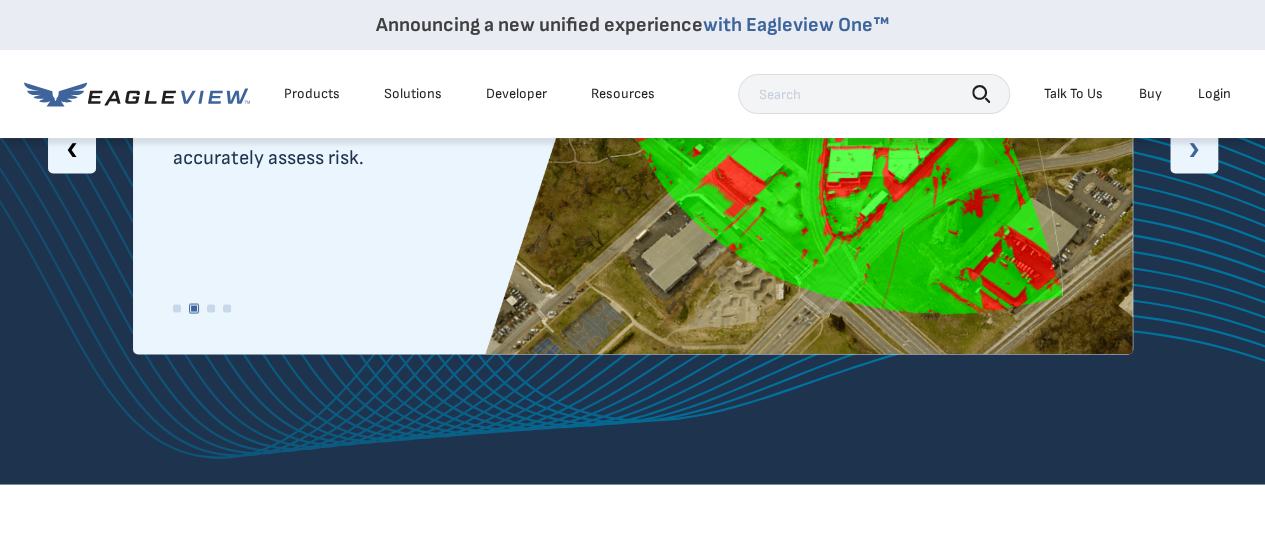 click on "❯" at bounding box center (1194, 149) 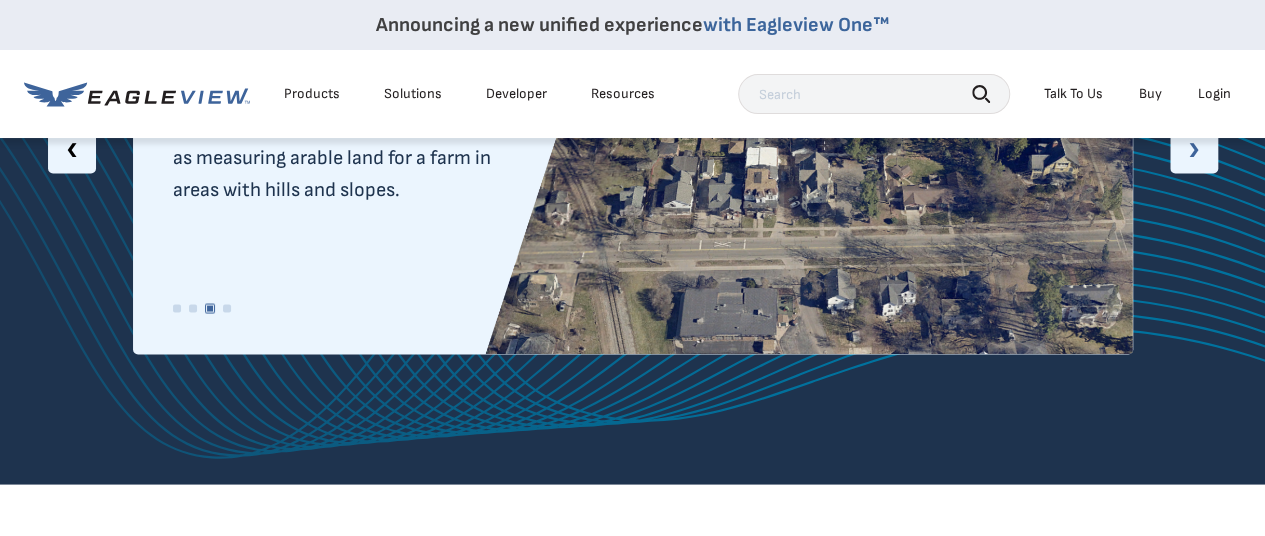 click on "❯" at bounding box center (1194, 149) 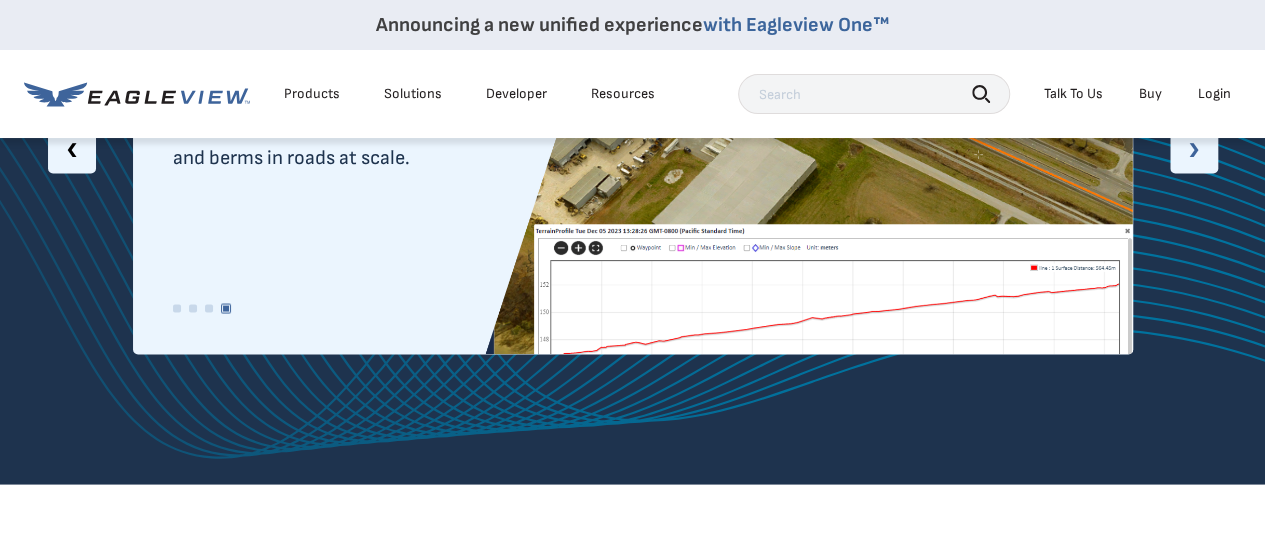 click on "❯" at bounding box center [1194, 149] 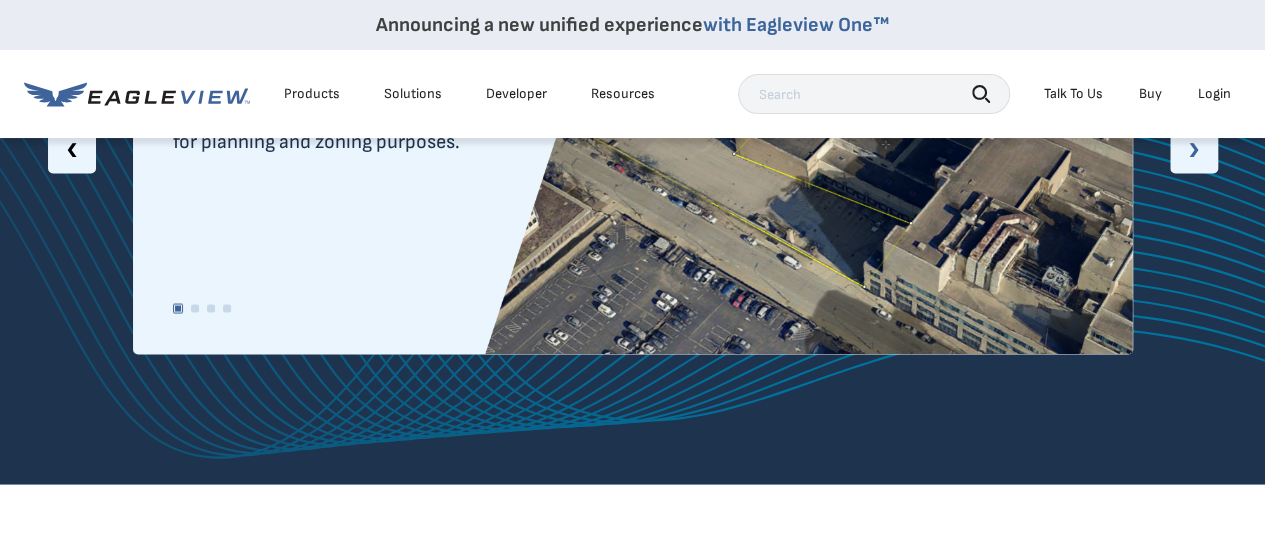 click on "❯" at bounding box center [1194, 149] 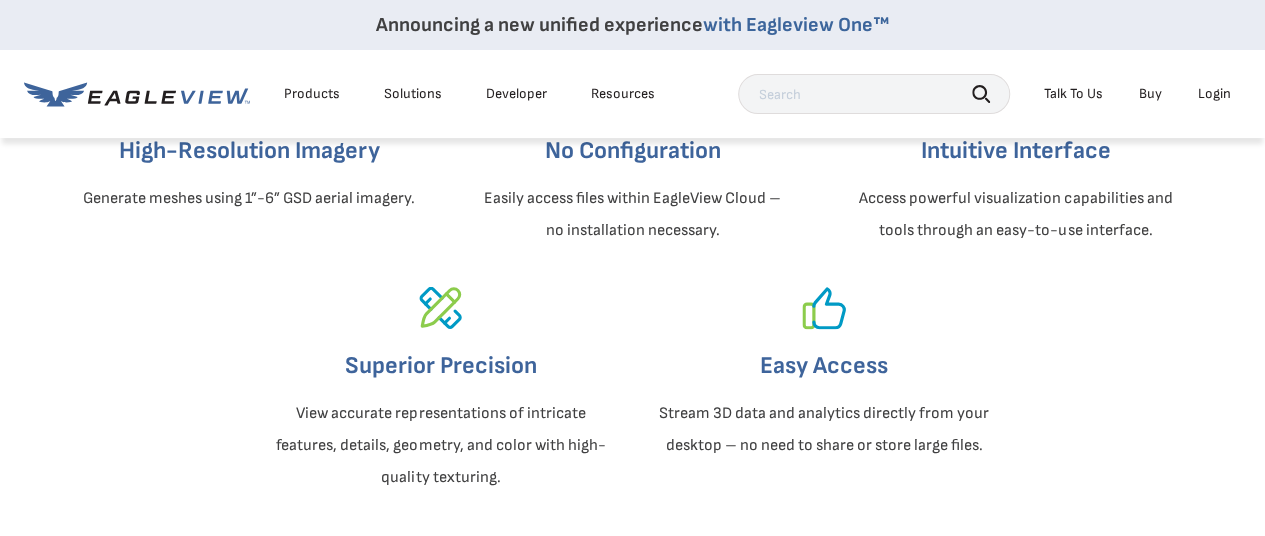 scroll, scrollTop: 2400, scrollLeft: 0, axis: vertical 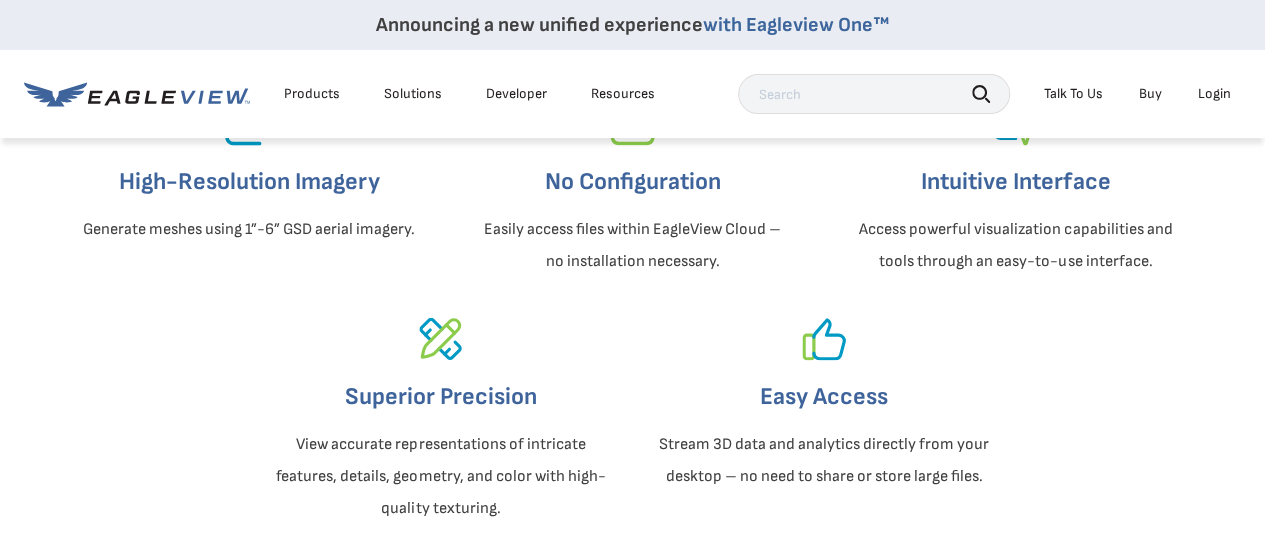 click at bounding box center [249, 124] 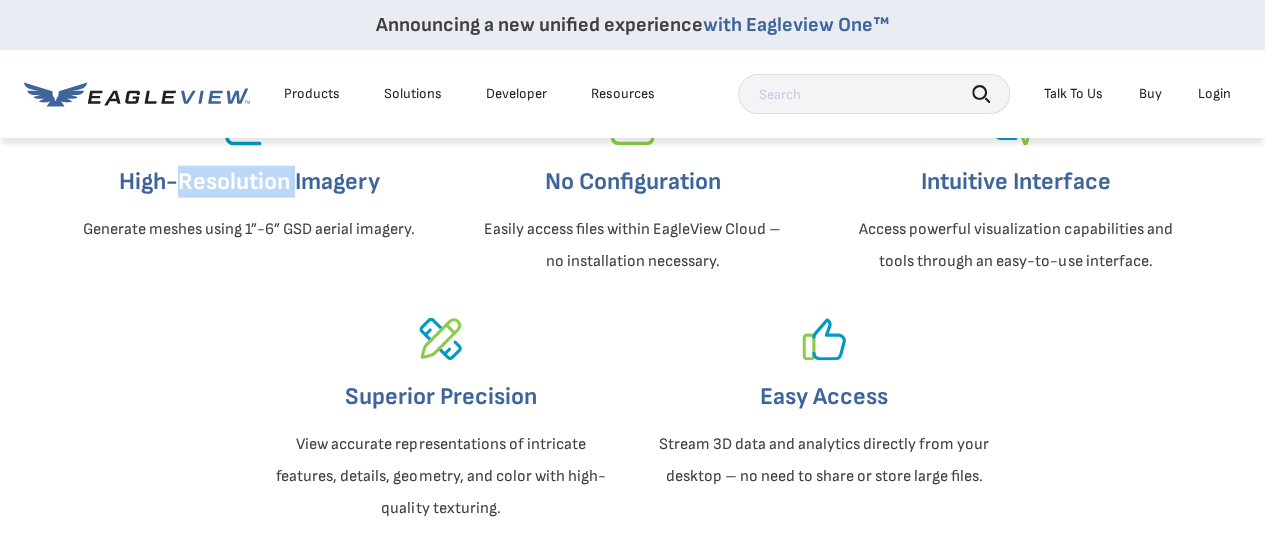 click on "High-Resolution Imagery" at bounding box center [249, 182] 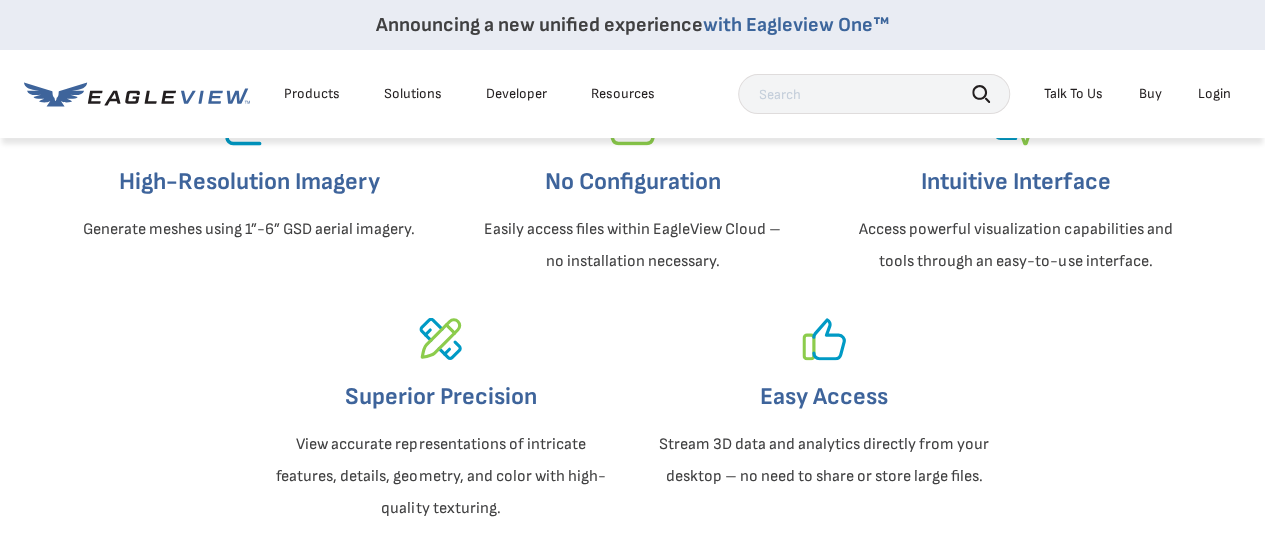 click at bounding box center [633, 88] 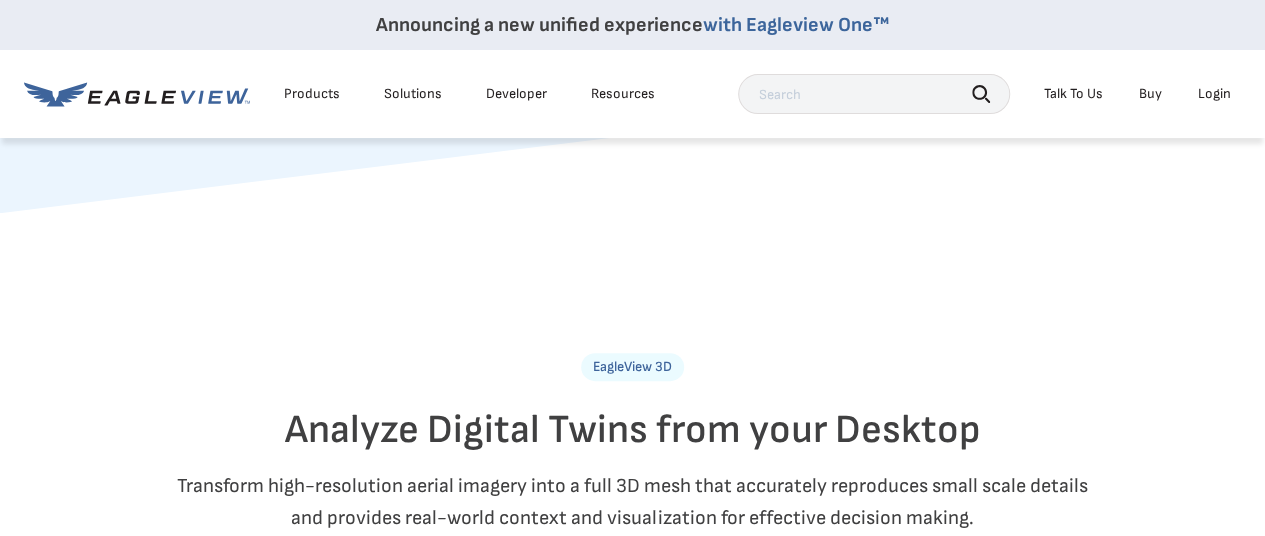scroll, scrollTop: 300, scrollLeft: 0, axis: vertical 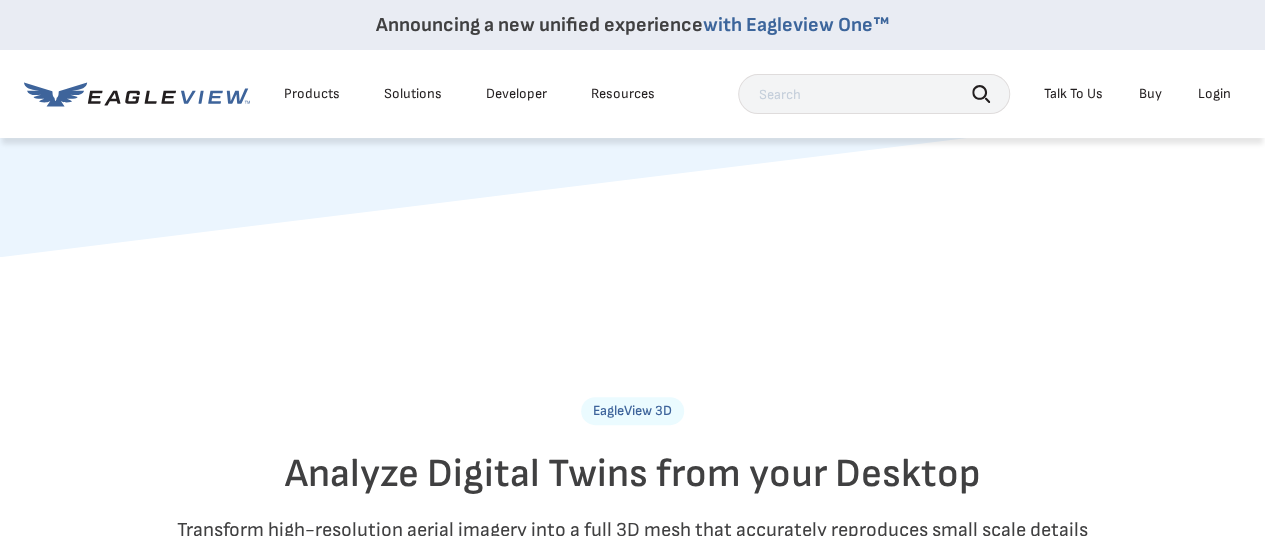 click on "Products" at bounding box center (312, 94) 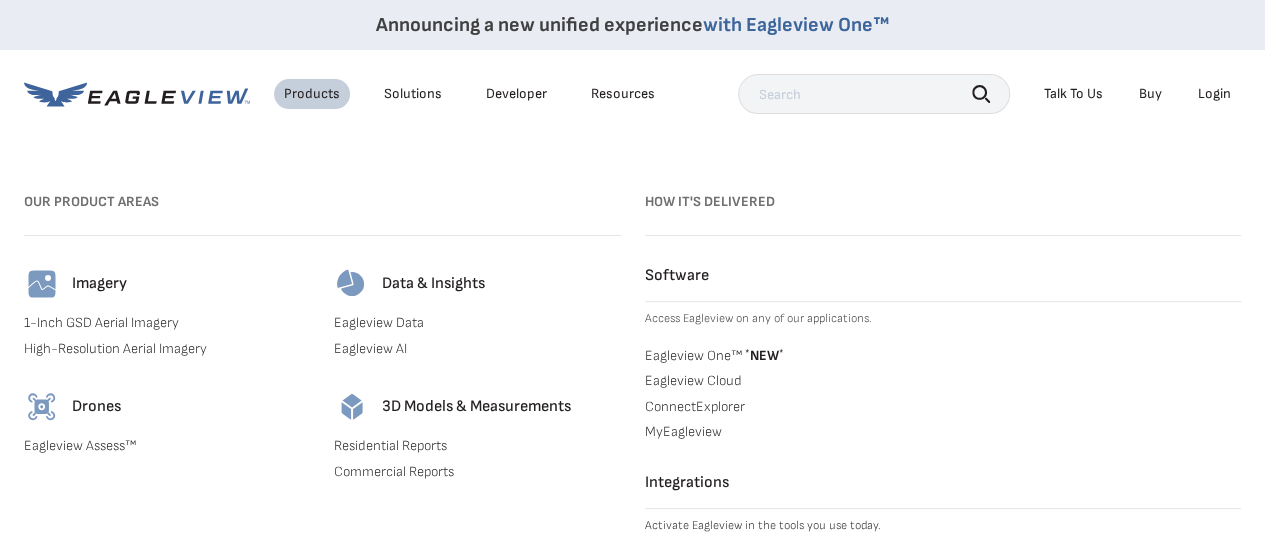 scroll, scrollTop: 400, scrollLeft: 0, axis: vertical 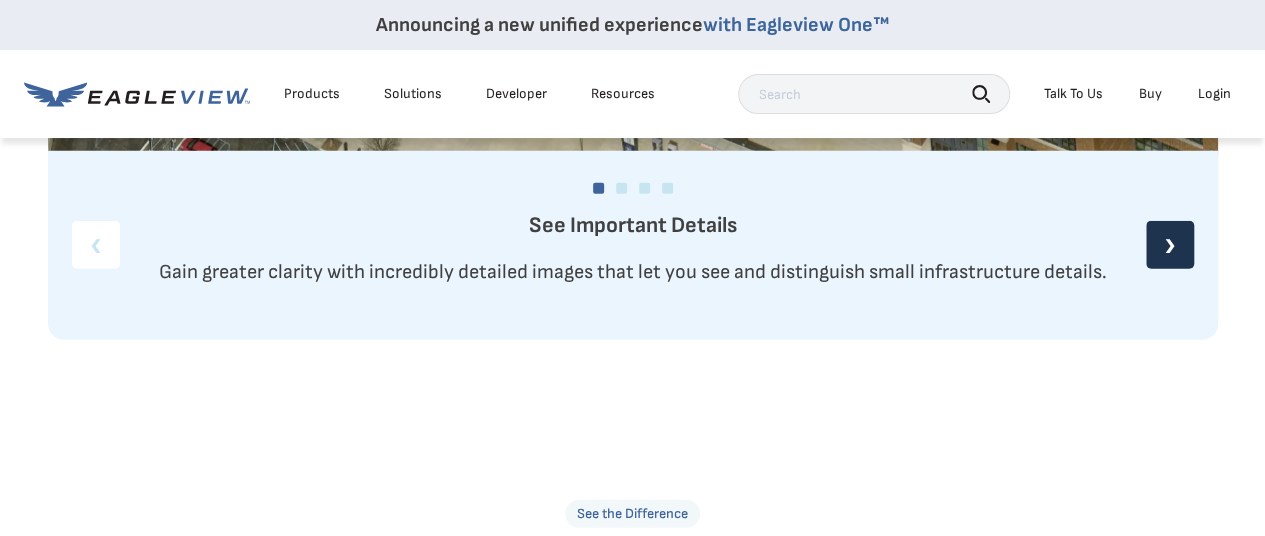 click on "❯" at bounding box center [1170, 245] 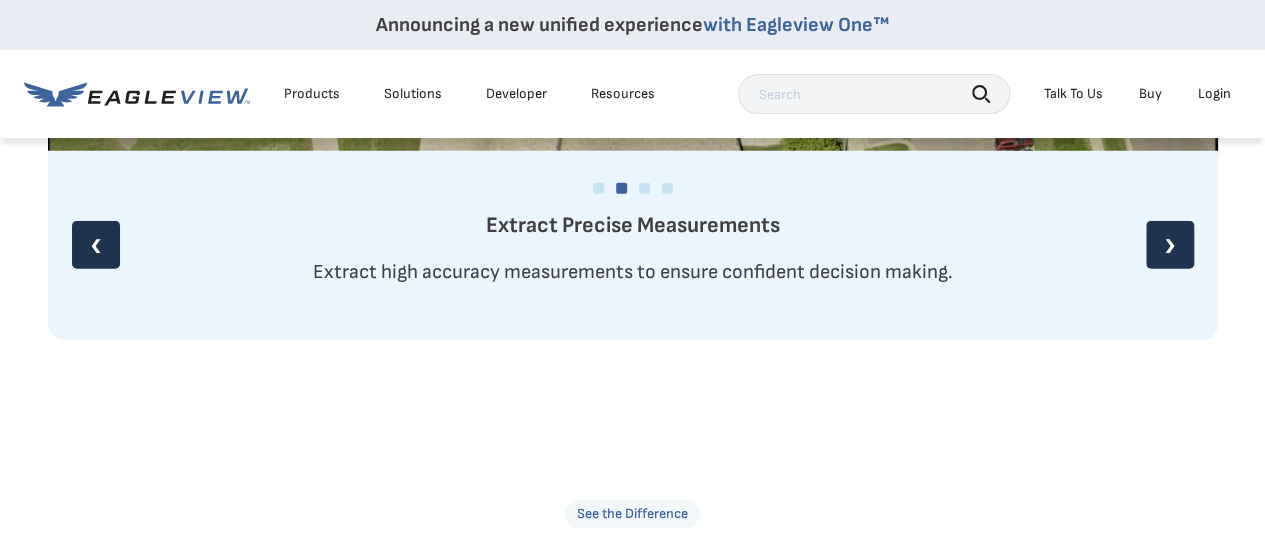 click on "❯" at bounding box center (1170, 245) 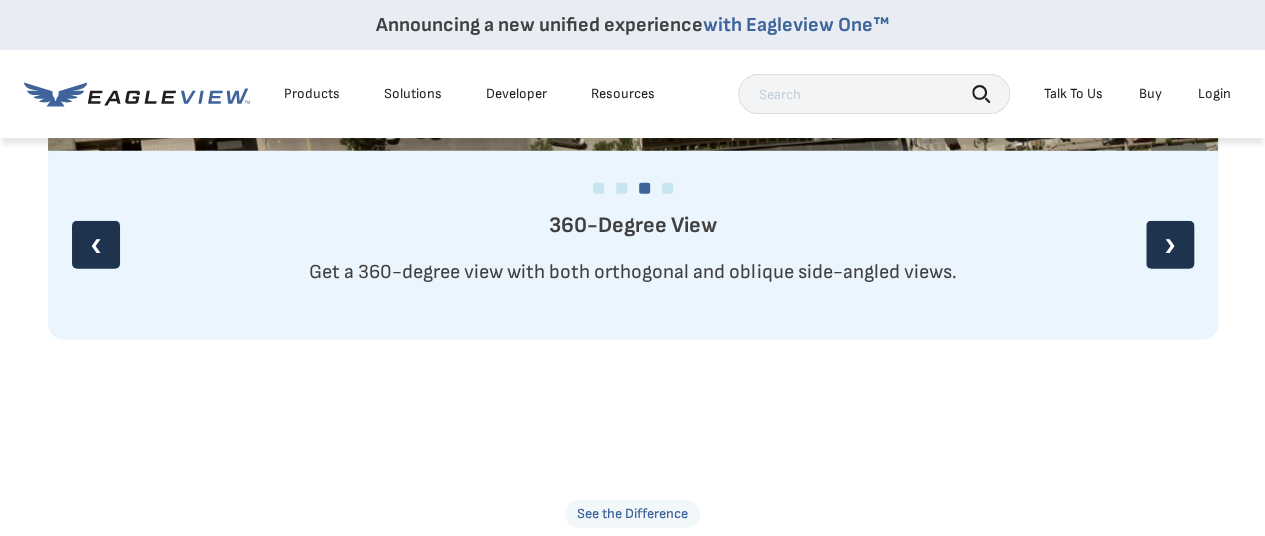 click on "❯" at bounding box center (1170, 245) 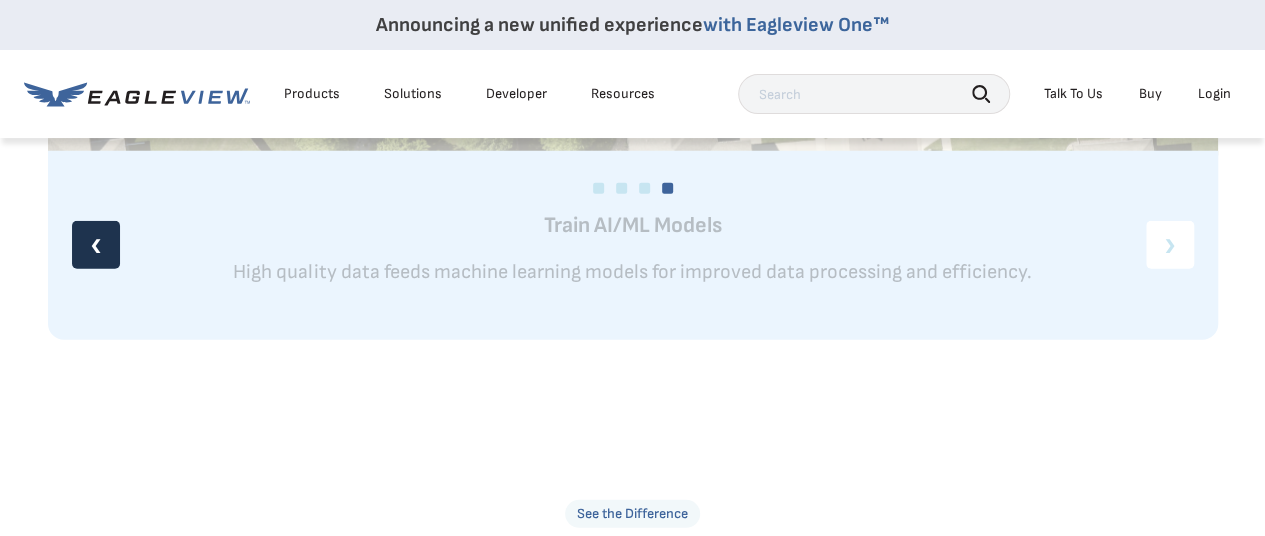click on "Train AI/ML Models
High quality data feeds machine learning models for improved data processing and efficiency." at bounding box center (633, 249) 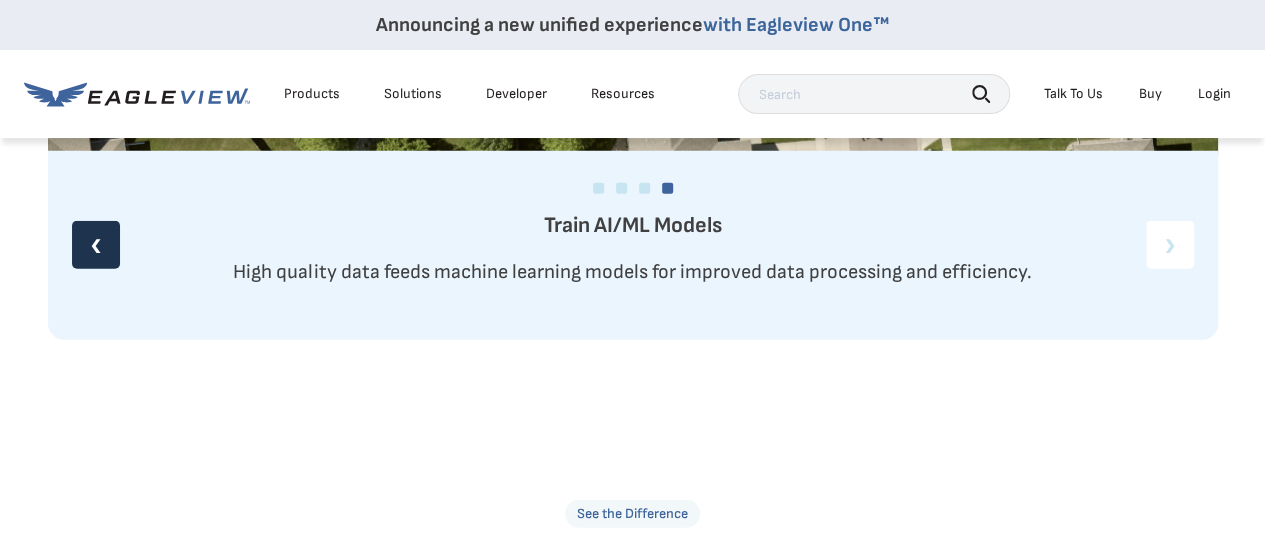click on "❮" at bounding box center [96, 245] 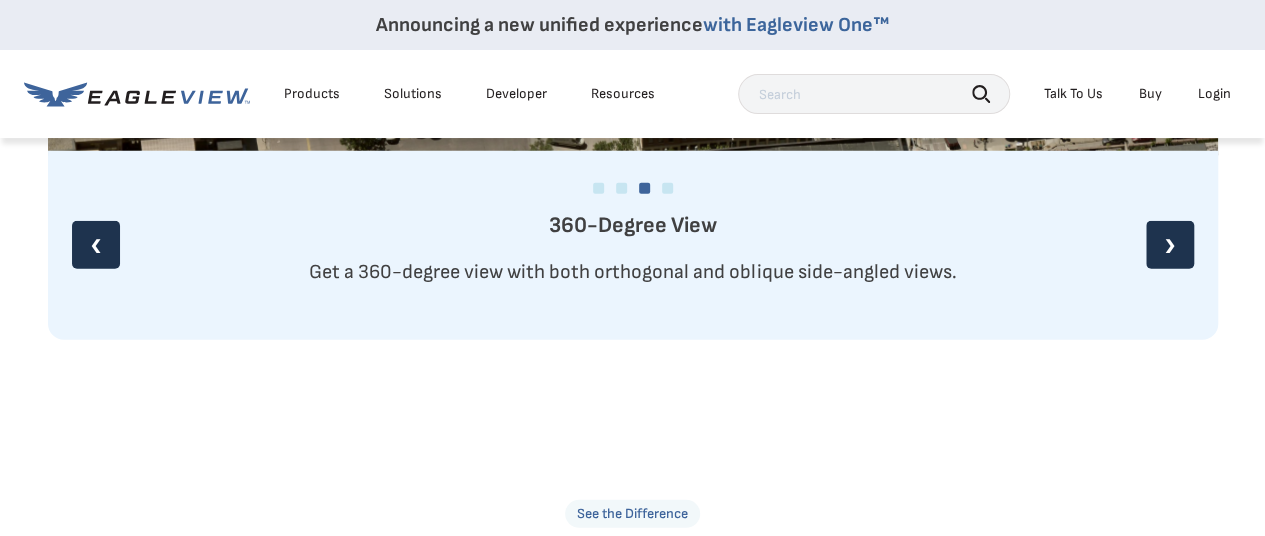 click on "❮" at bounding box center [96, 245] 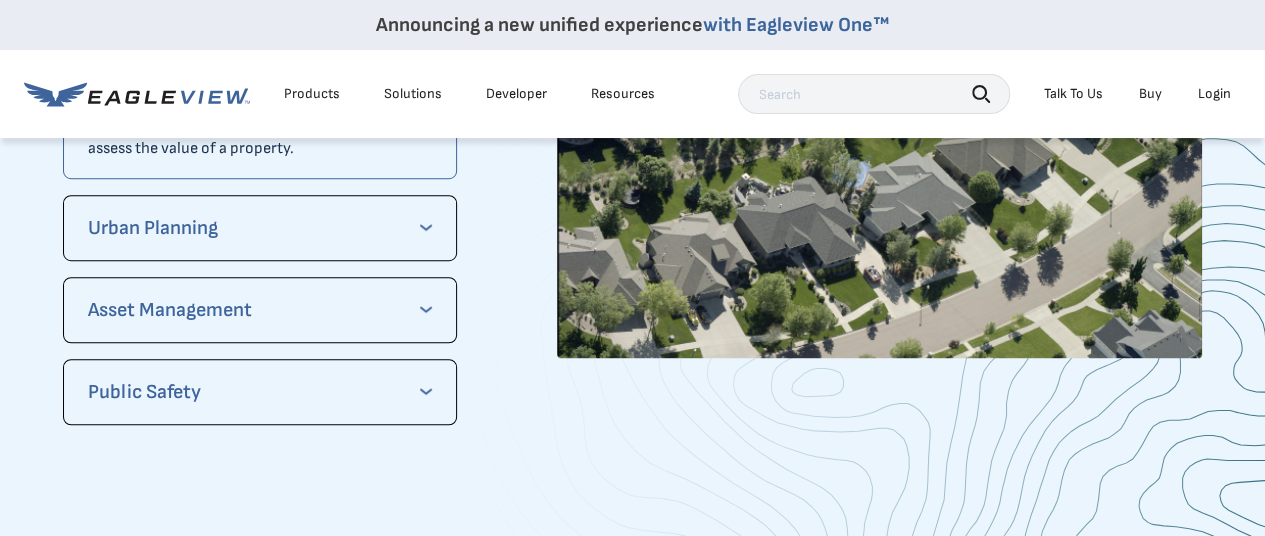 scroll, scrollTop: 4300, scrollLeft: 0, axis: vertical 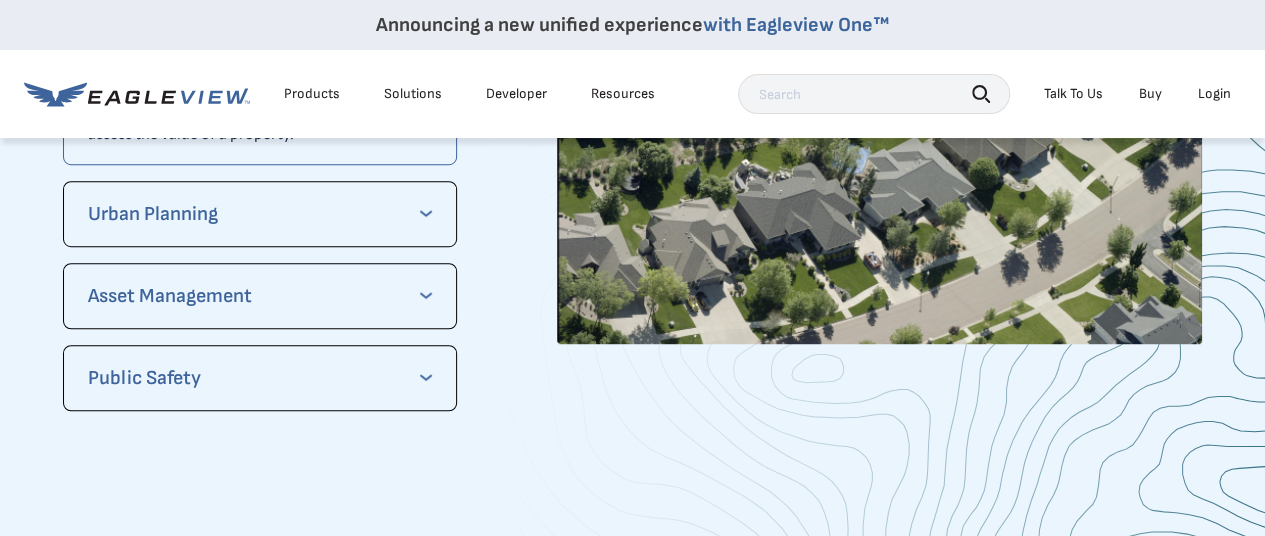 click on "Urban Planning" at bounding box center [260, 214] 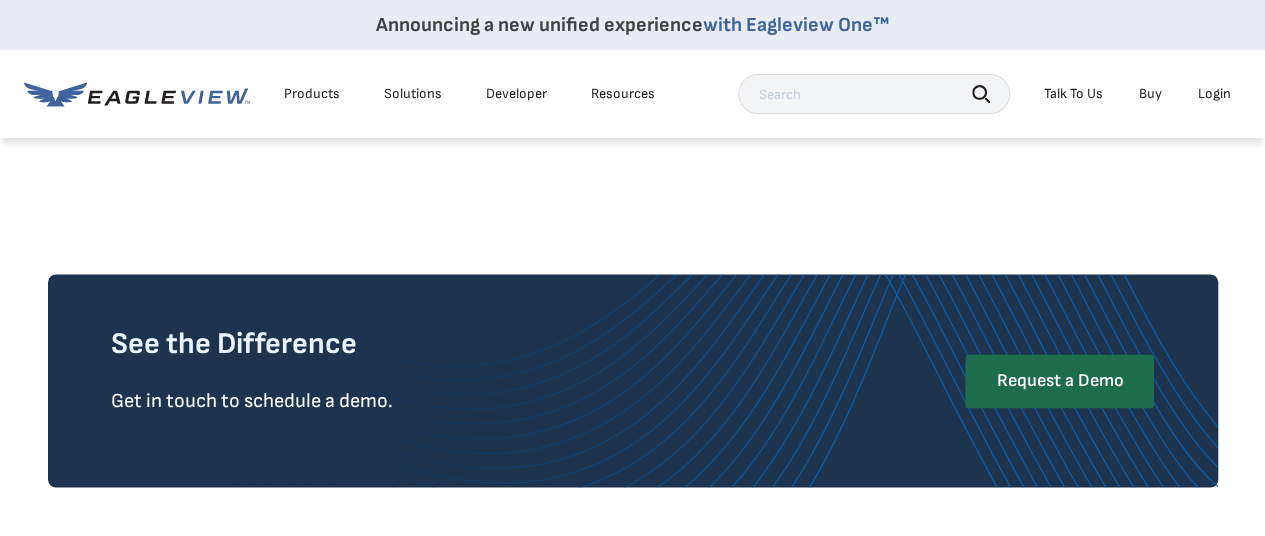 scroll, scrollTop: 4900, scrollLeft: 0, axis: vertical 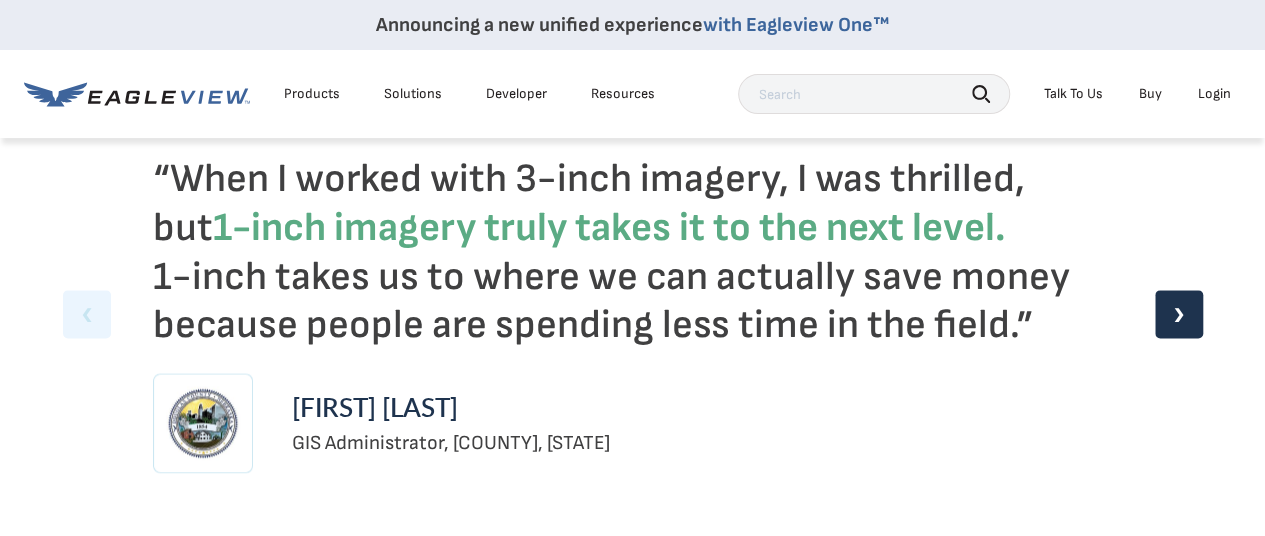 click on "❯" at bounding box center [1179, 314] 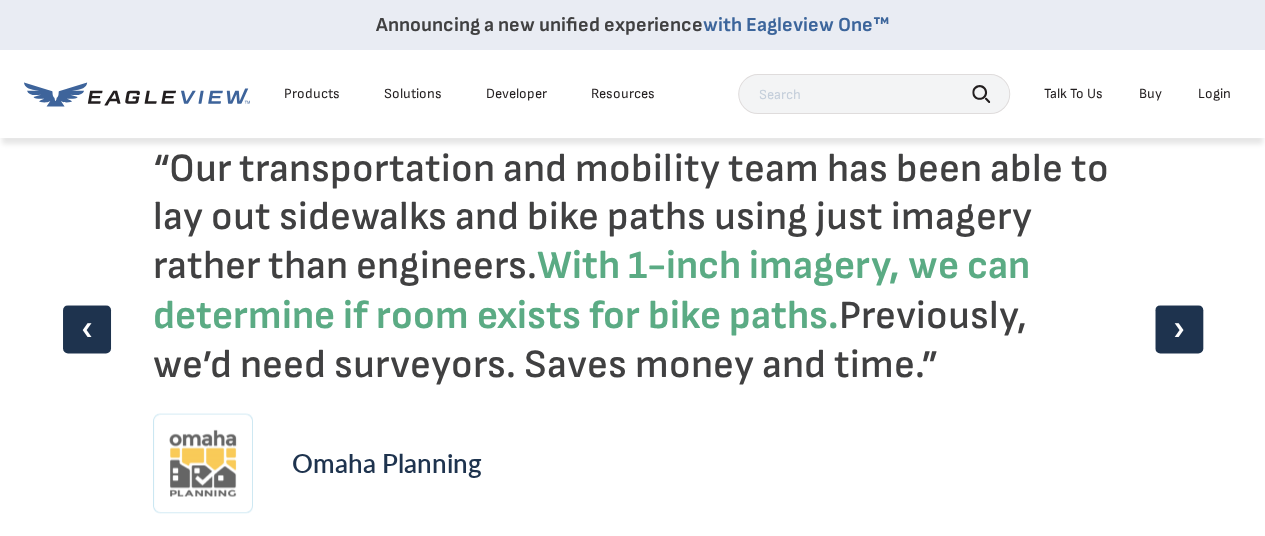 scroll, scrollTop: 4800, scrollLeft: 0, axis: vertical 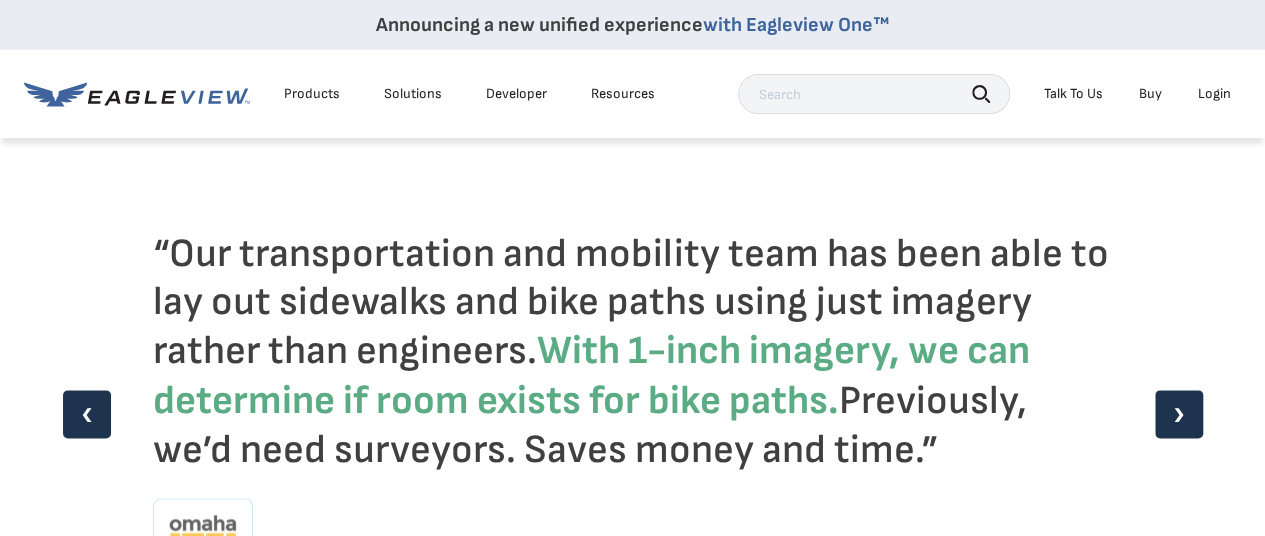 click on "❯" at bounding box center (1179, 414) 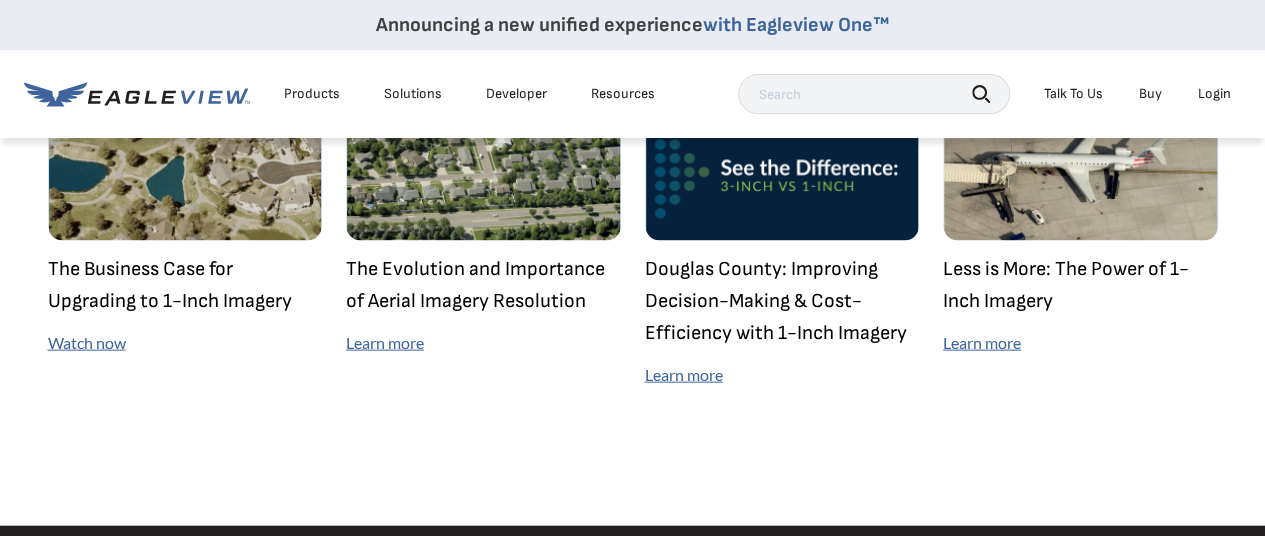 scroll, scrollTop: 5800, scrollLeft: 0, axis: vertical 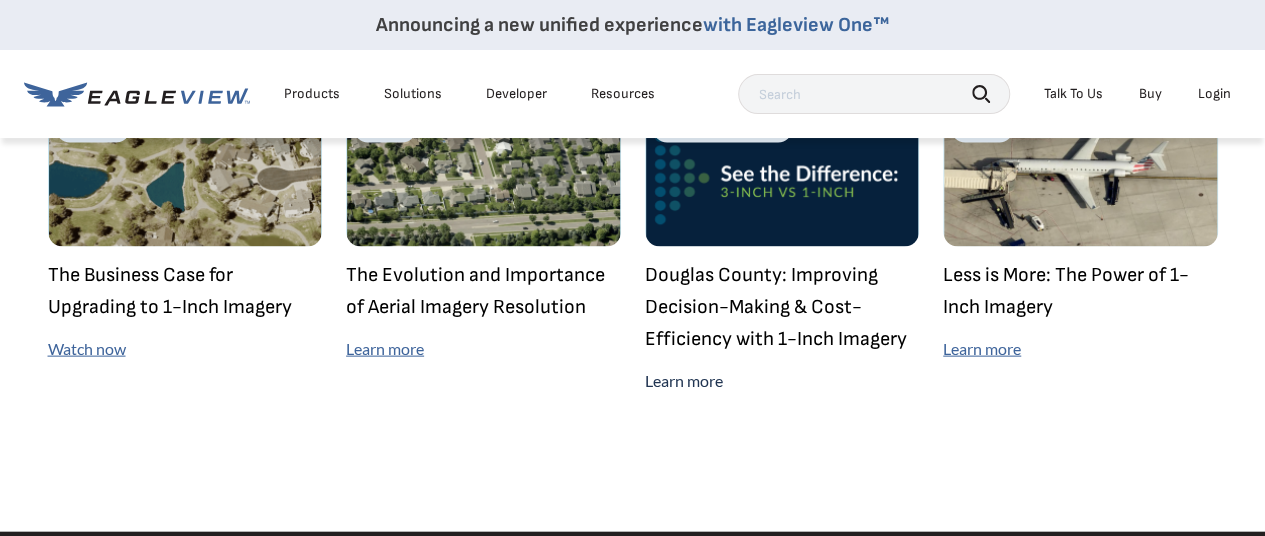 click on "Learn more" at bounding box center [684, 380] 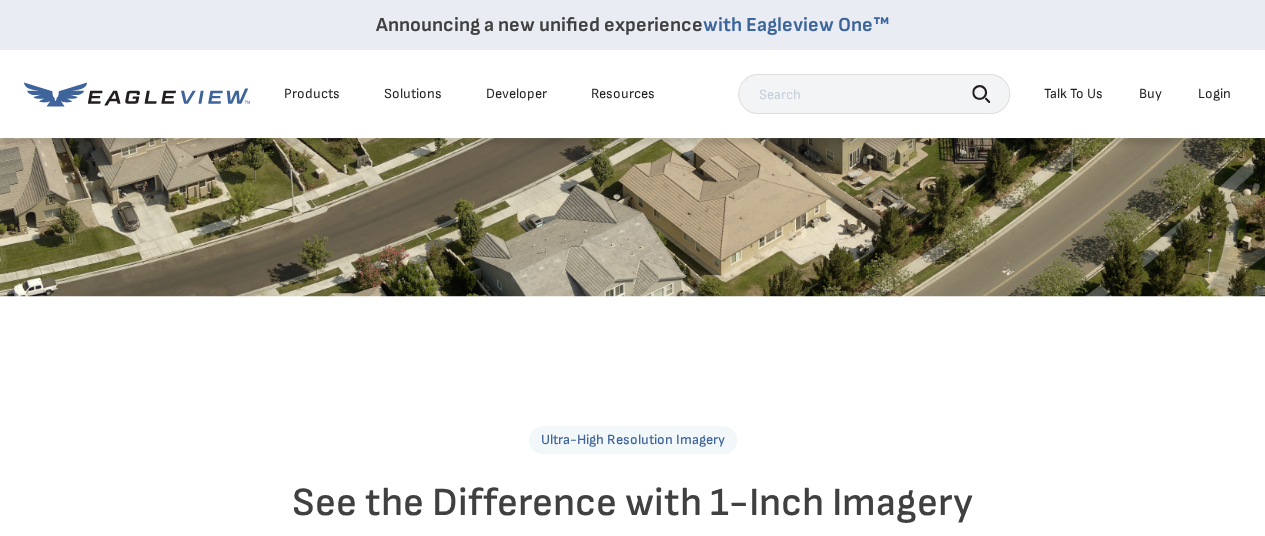 scroll, scrollTop: 0, scrollLeft: 0, axis: both 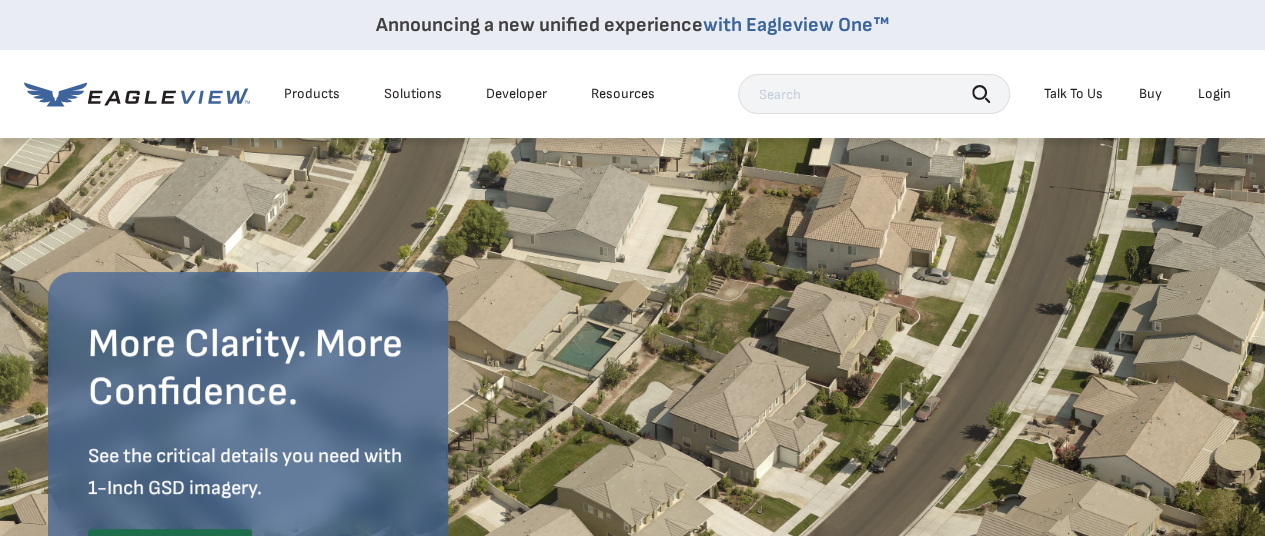 click on "Resources" at bounding box center [623, 94] 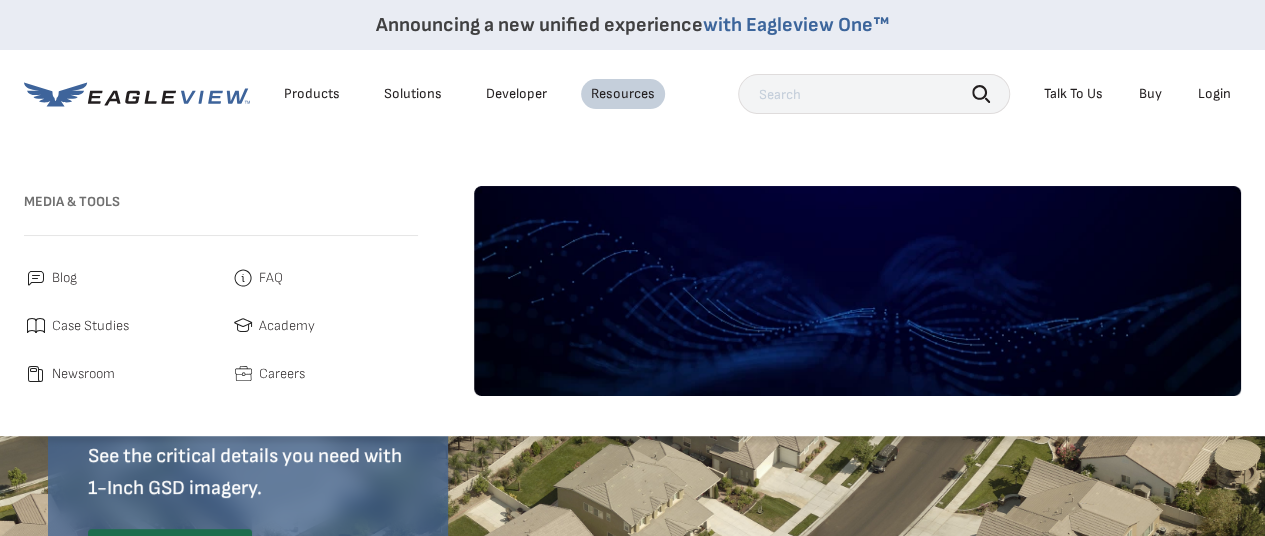 click on "FAQ" at bounding box center (271, 278) 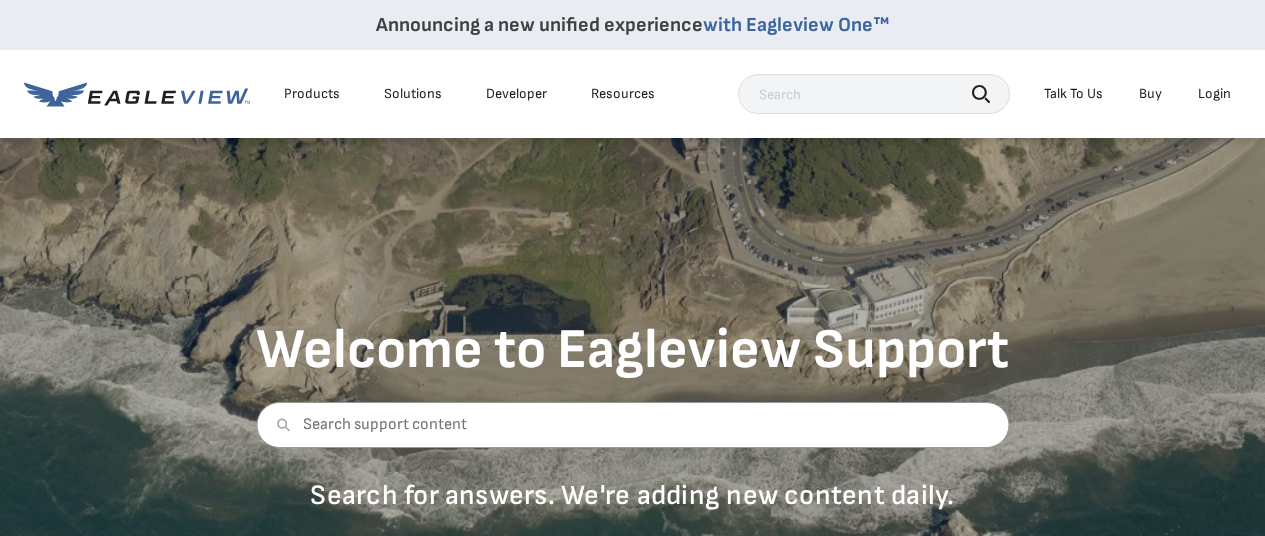 scroll, scrollTop: 0, scrollLeft: 0, axis: both 